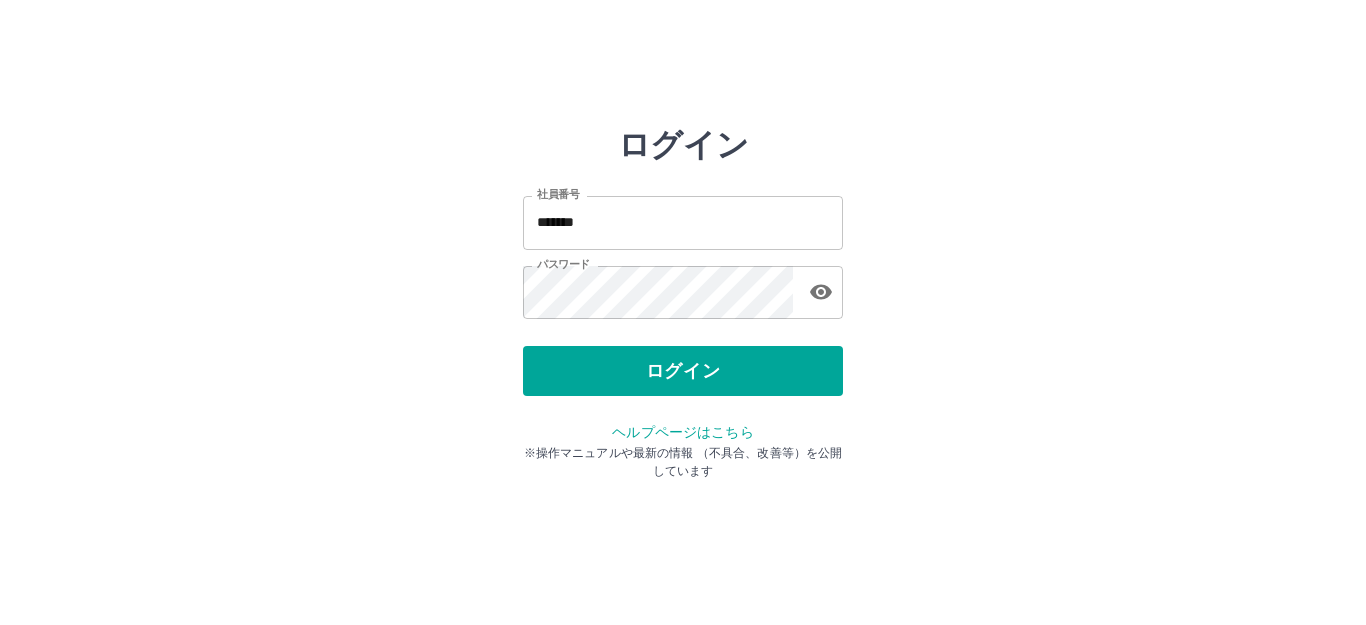scroll, scrollTop: 0, scrollLeft: 0, axis: both 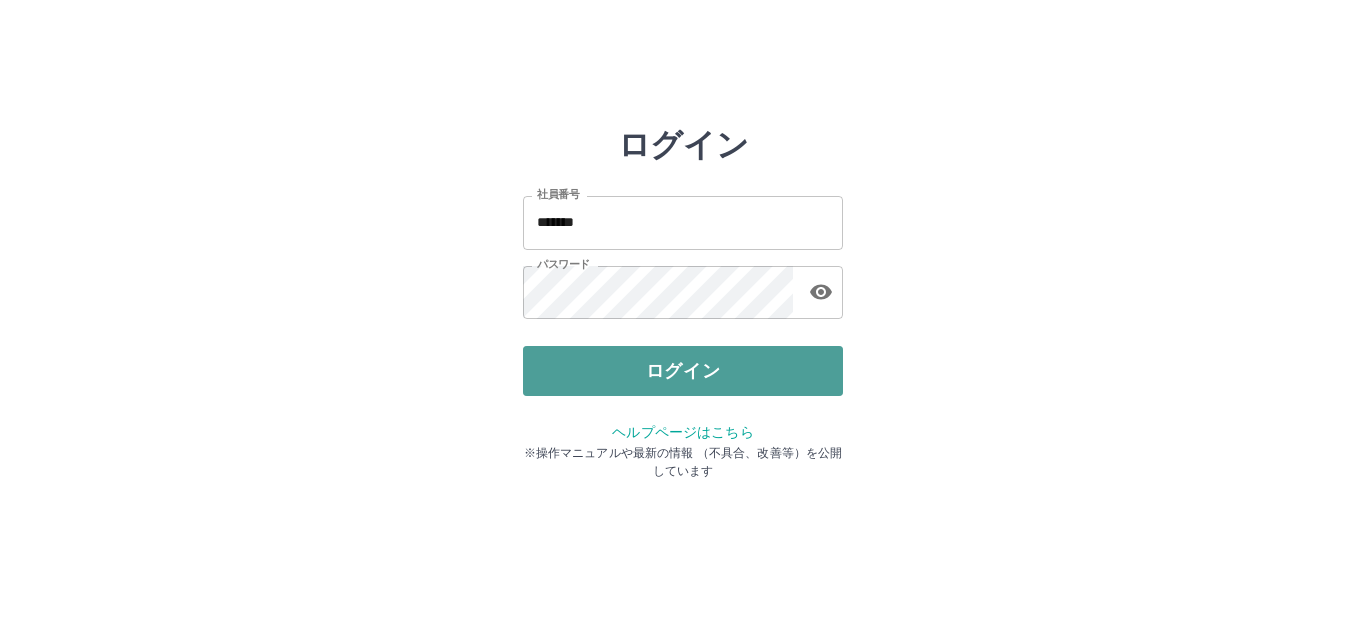 click on "ログイン" at bounding box center (683, 371) 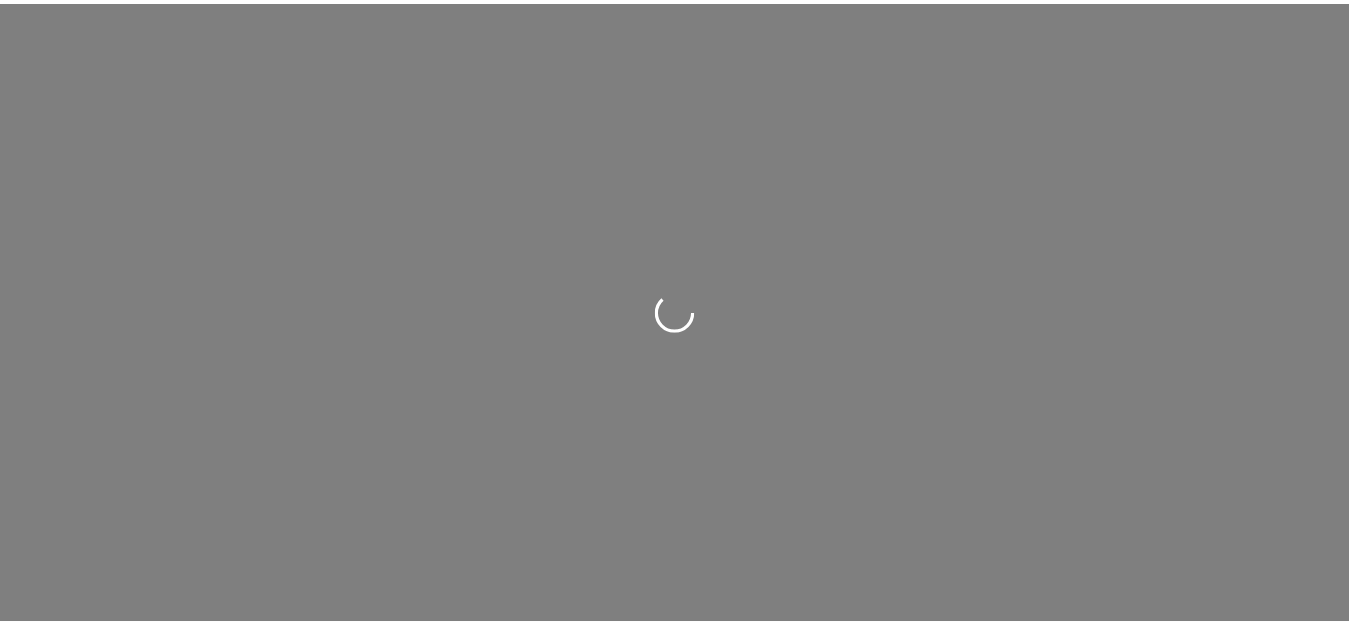 scroll, scrollTop: 0, scrollLeft: 0, axis: both 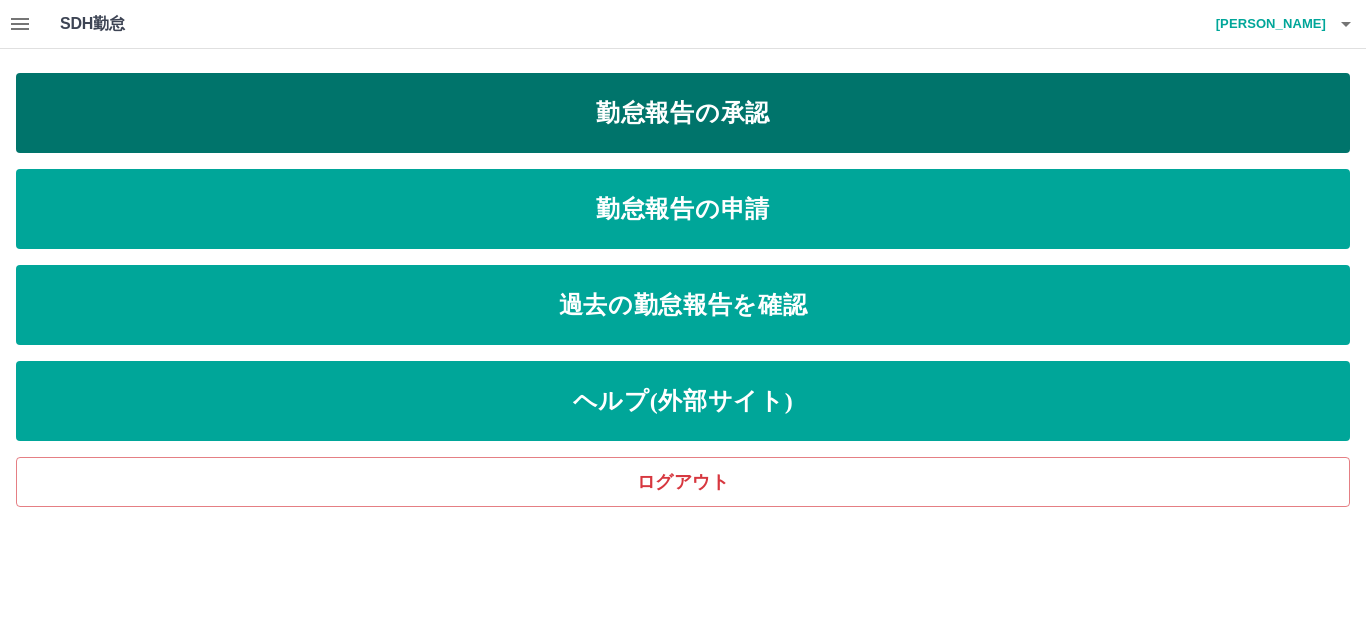 click on "勤怠報告の承認" at bounding box center (683, 113) 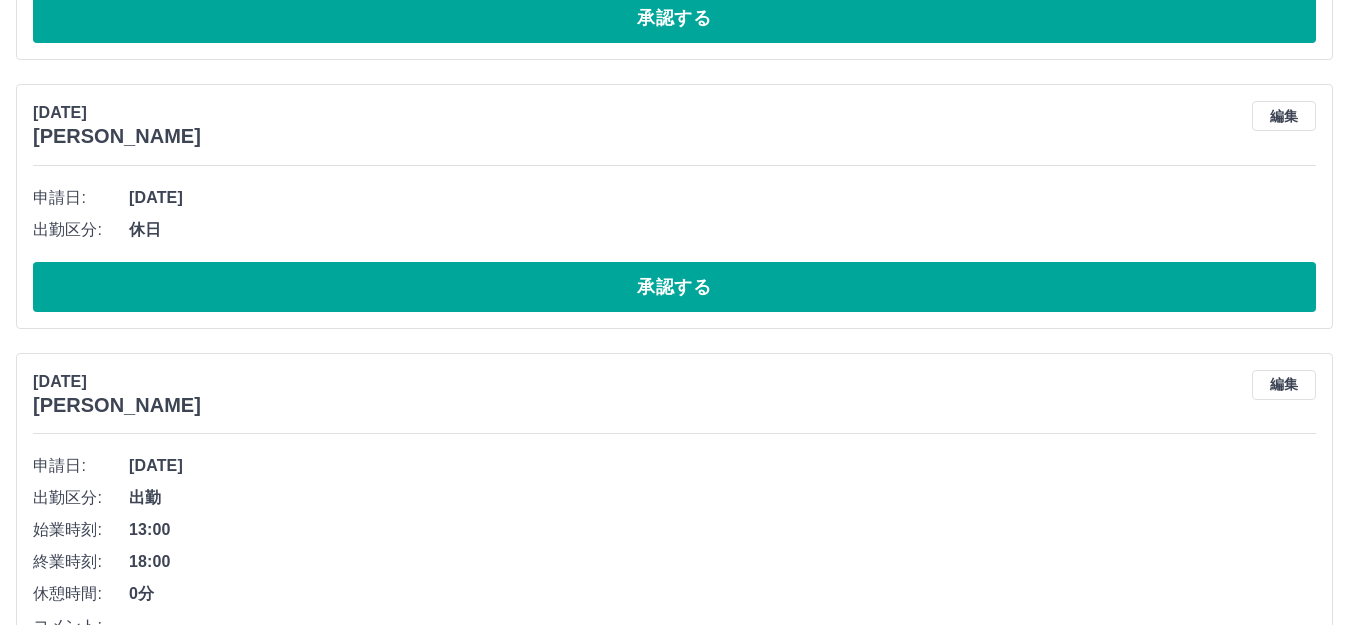 scroll, scrollTop: 1300, scrollLeft: 0, axis: vertical 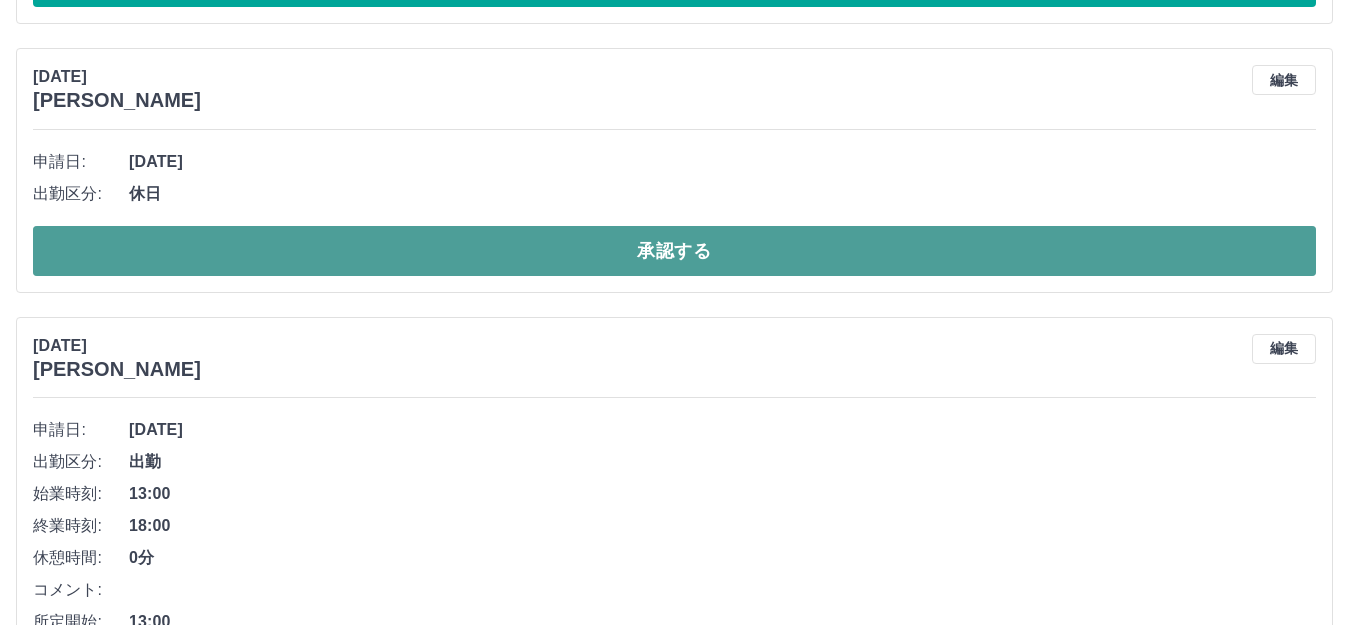click on "承認する" at bounding box center (674, 251) 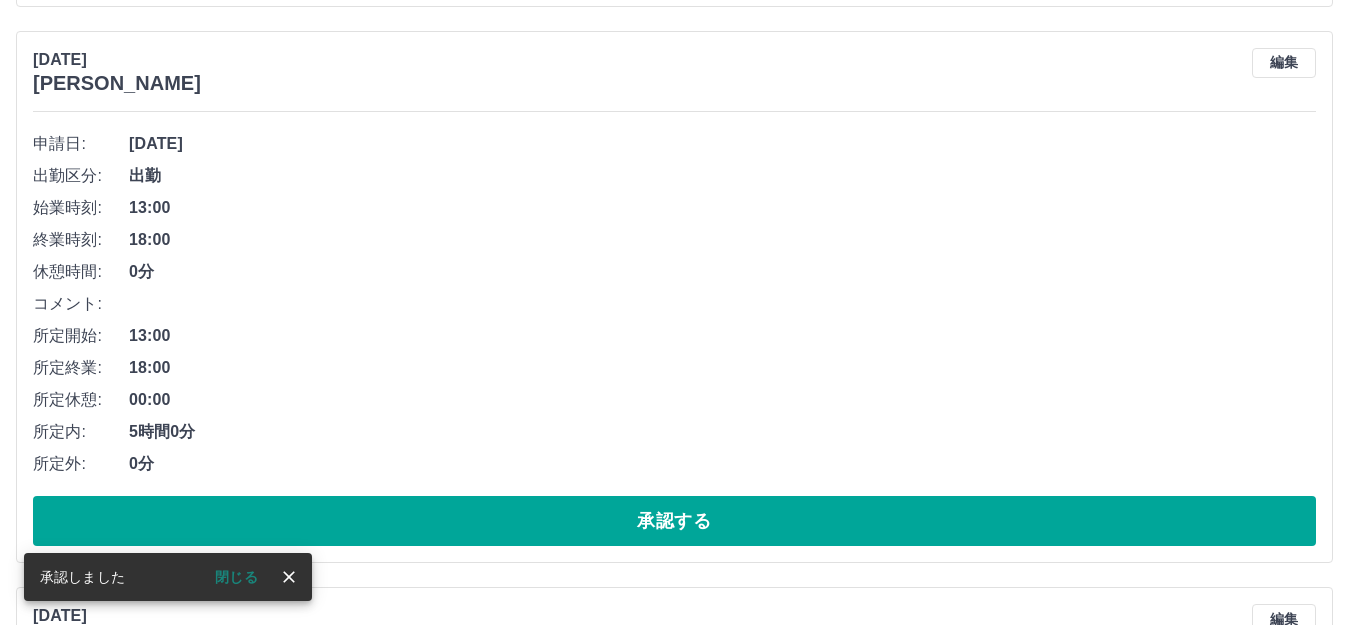 scroll, scrollTop: 1900, scrollLeft: 0, axis: vertical 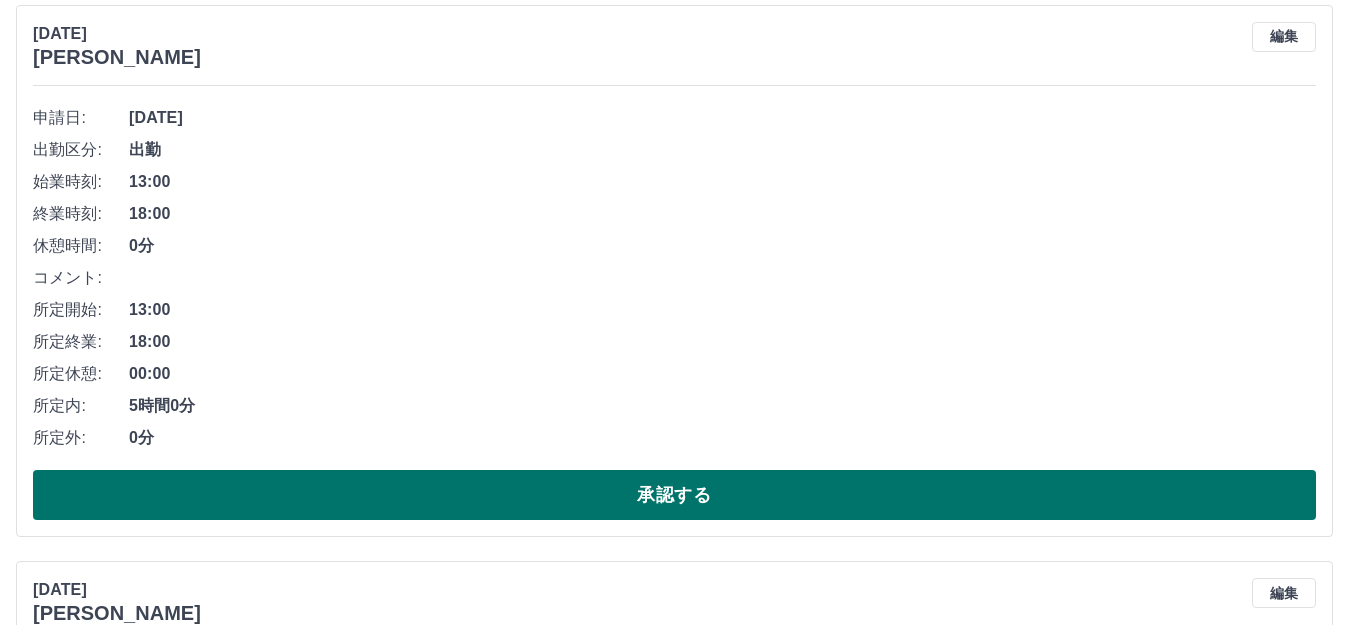 click on "承認する" at bounding box center [674, 495] 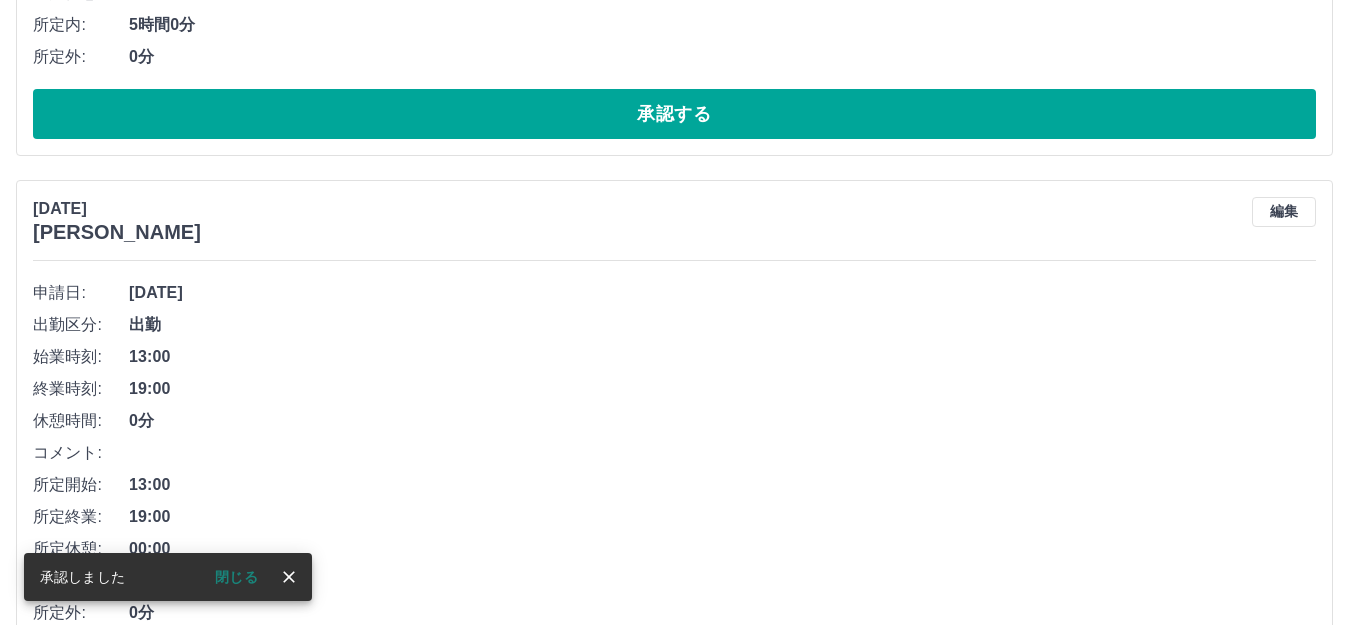 scroll, scrollTop: 1744, scrollLeft: 0, axis: vertical 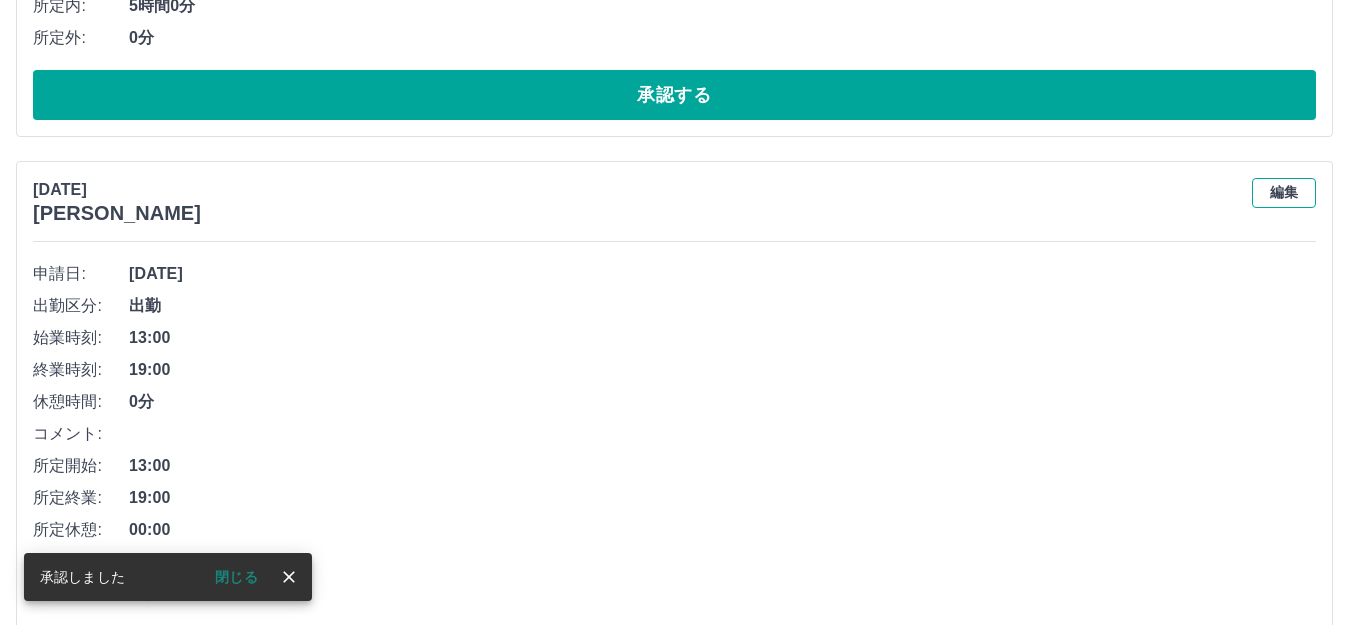 click on "編集" at bounding box center (1284, 193) 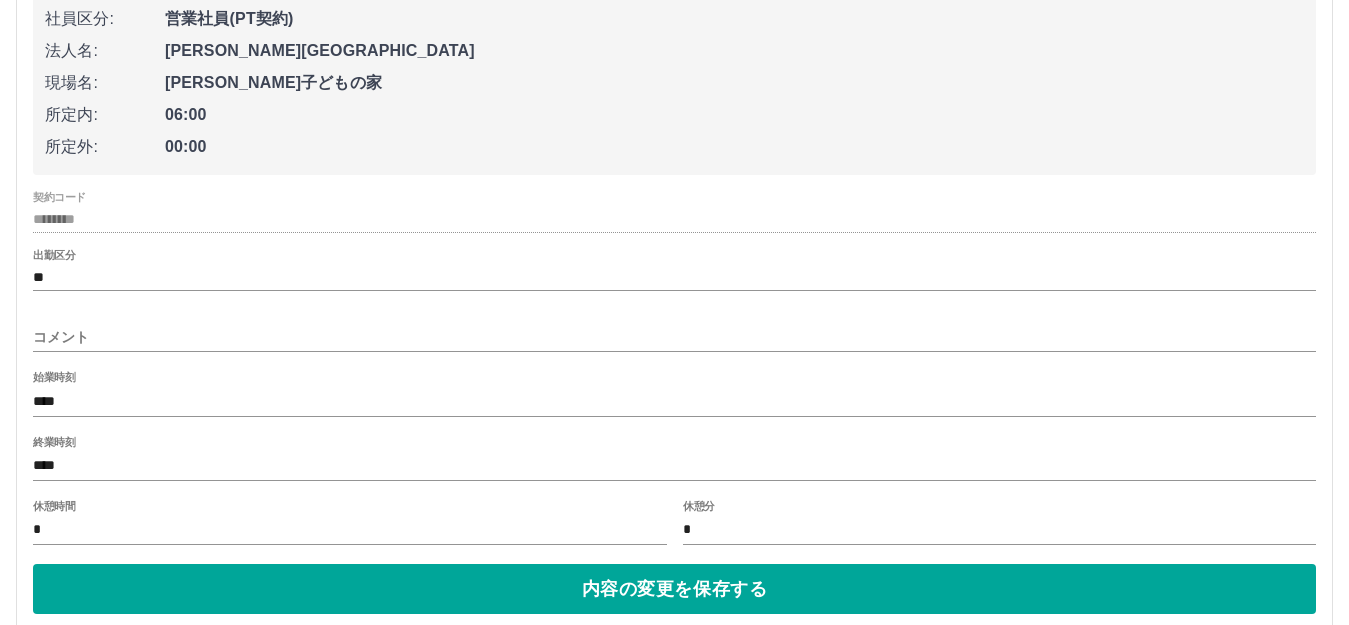 scroll, scrollTop: 2144, scrollLeft: 0, axis: vertical 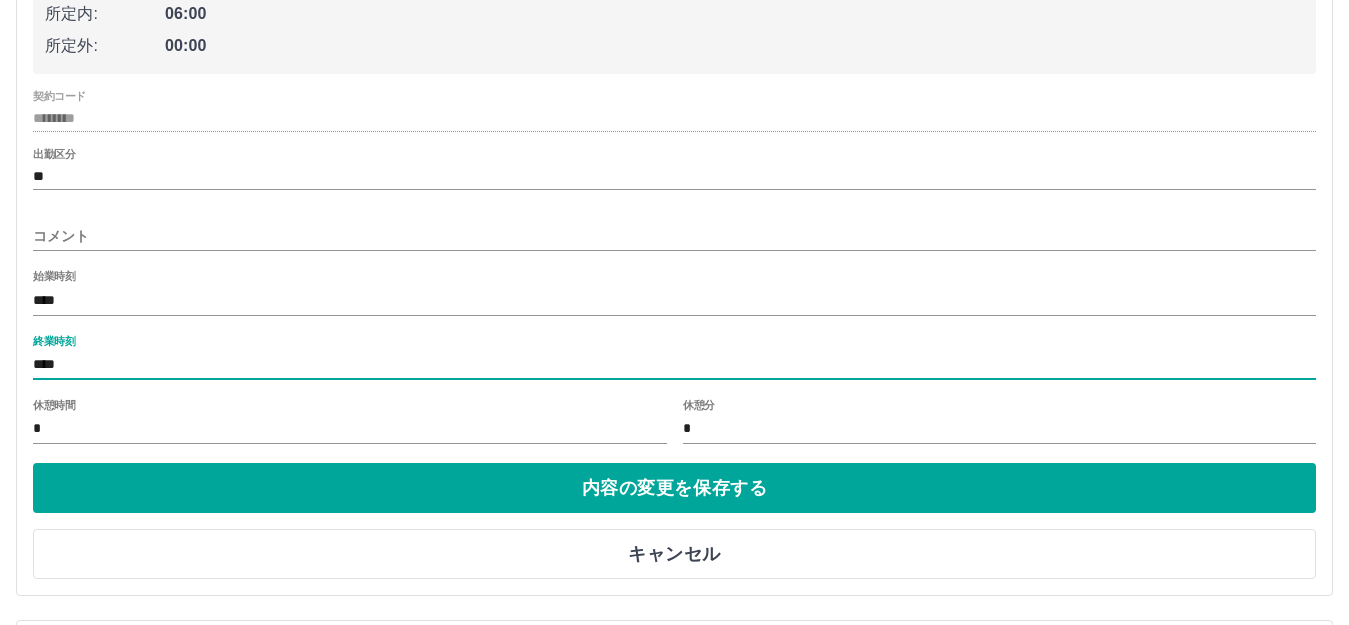 click on "****" at bounding box center (674, 365) 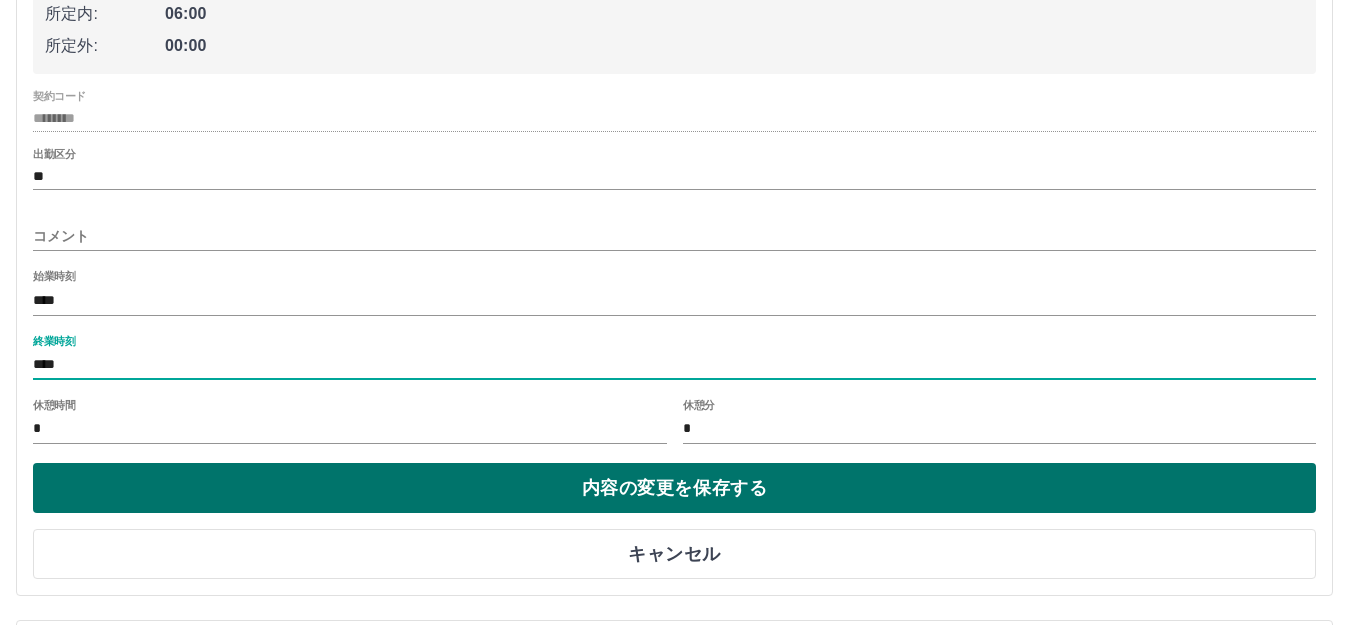 type on "****" 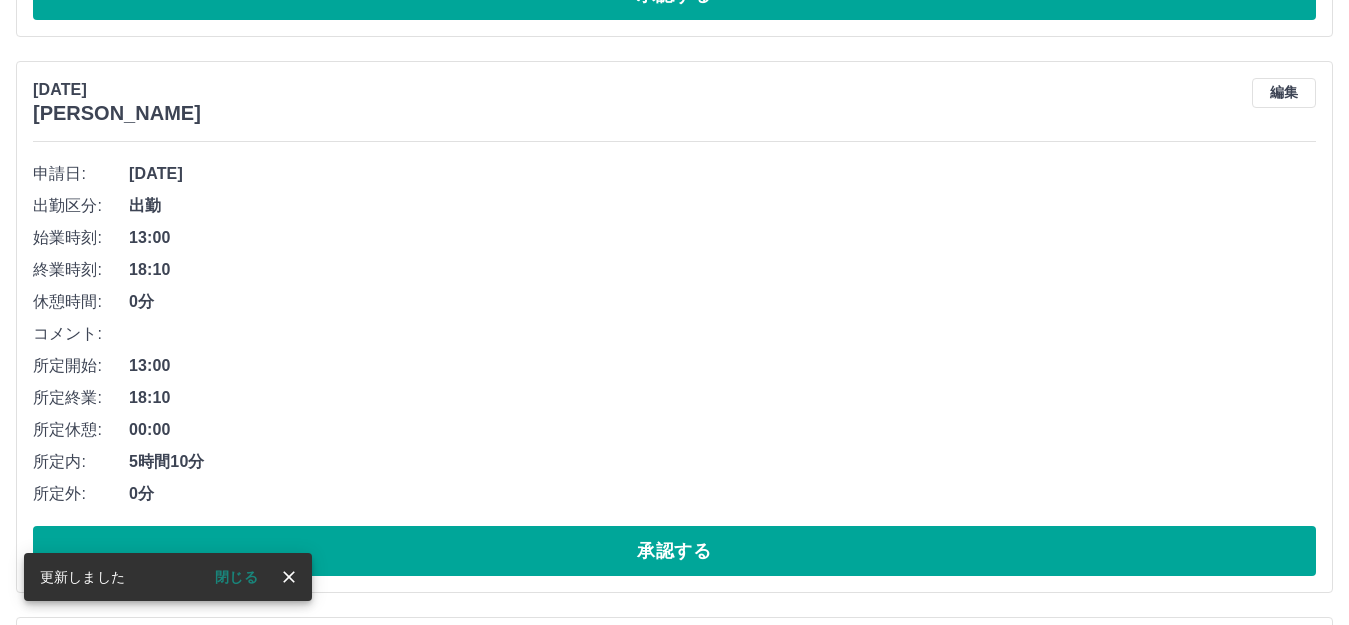 scroll, scrollTop: 1944, scrollLeft: 0, axis: vertical 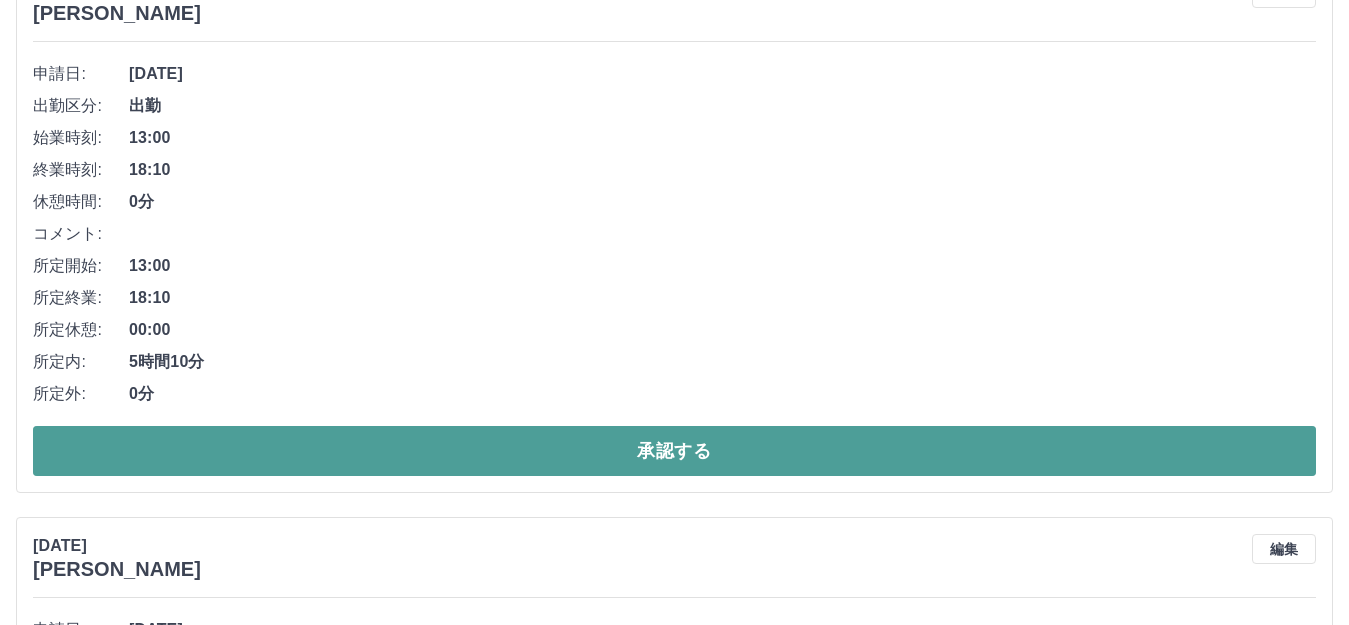 click on "承認する" at bounding box center [674, 451] 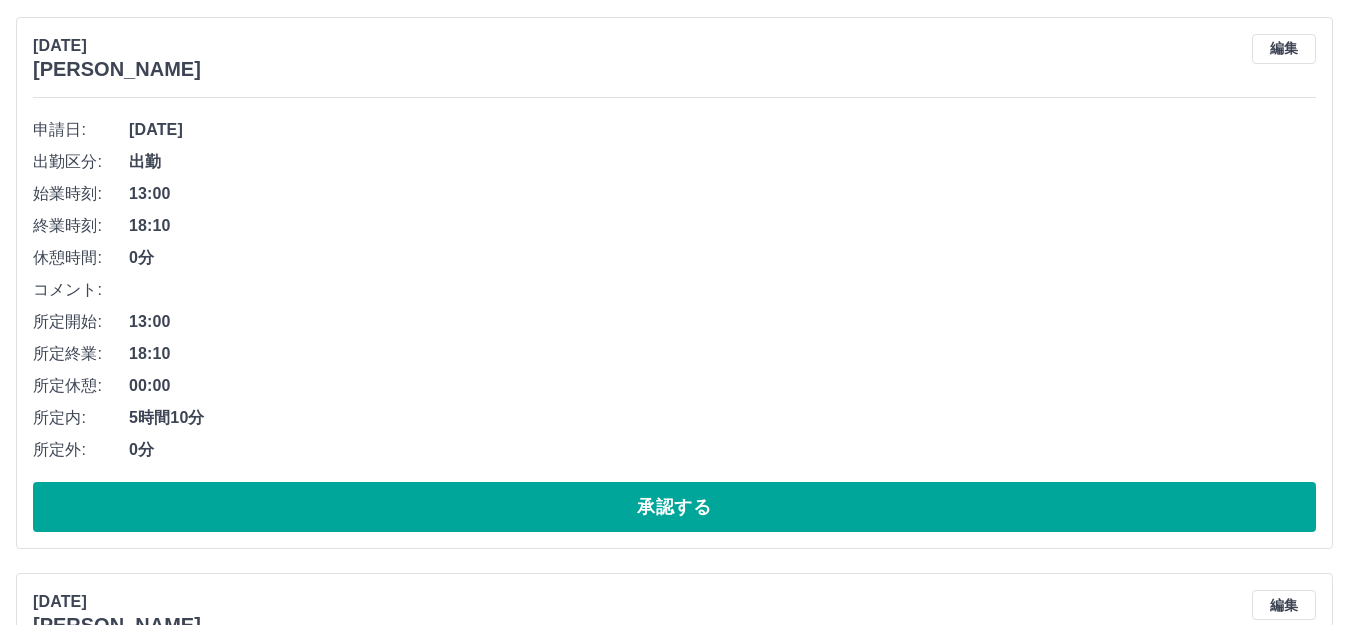 scroll, scrollTop: 1988, scrollLeft: 0, axis: vertical 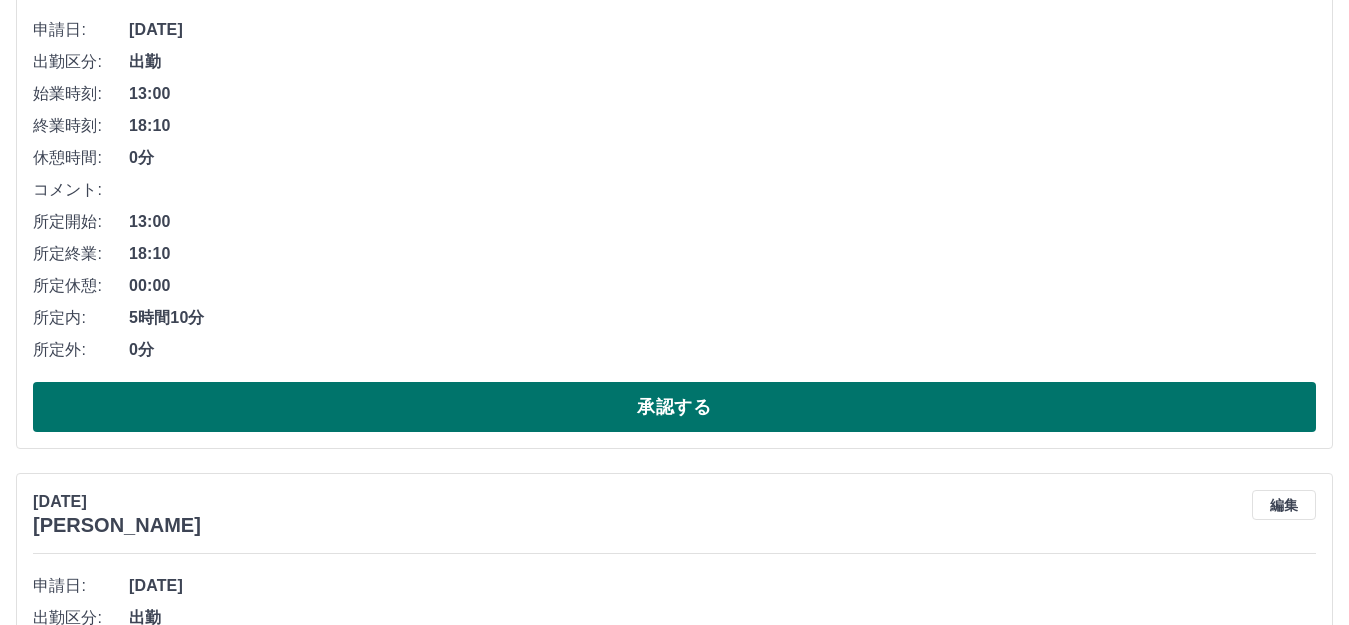 click on "承認する" at bounding box center (674, 407) 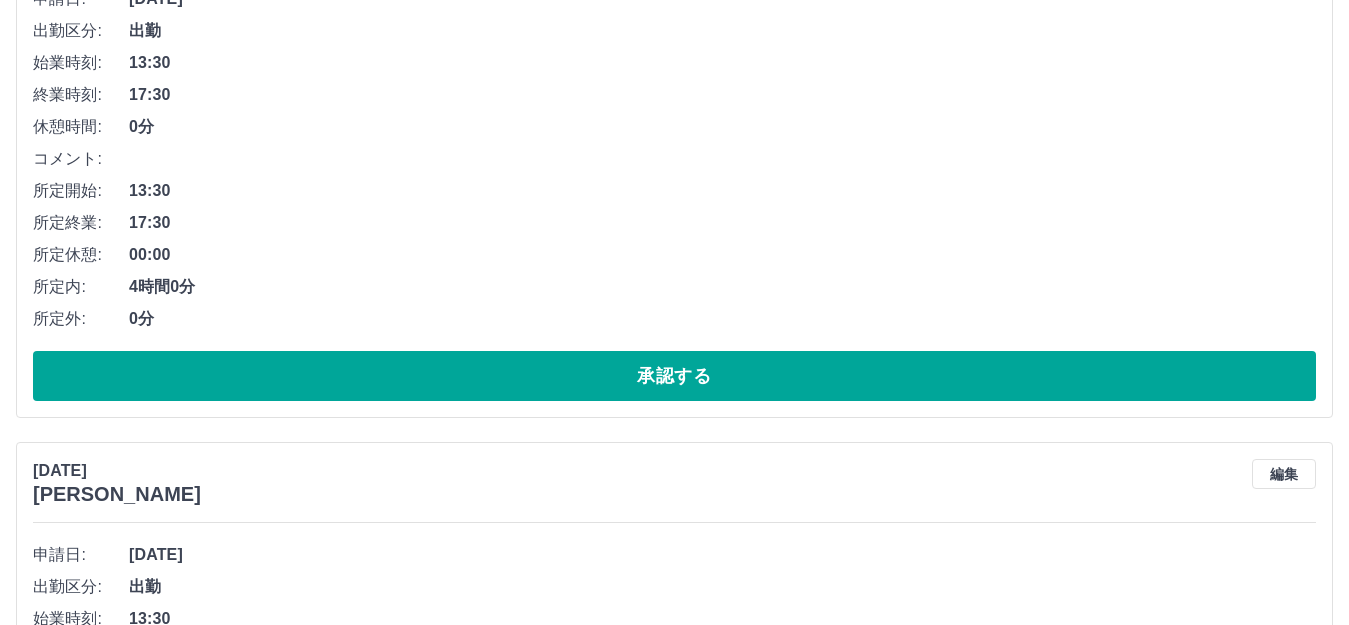 scroll, scrollTop: 2032, scrollLeft: 0, axis: vertical 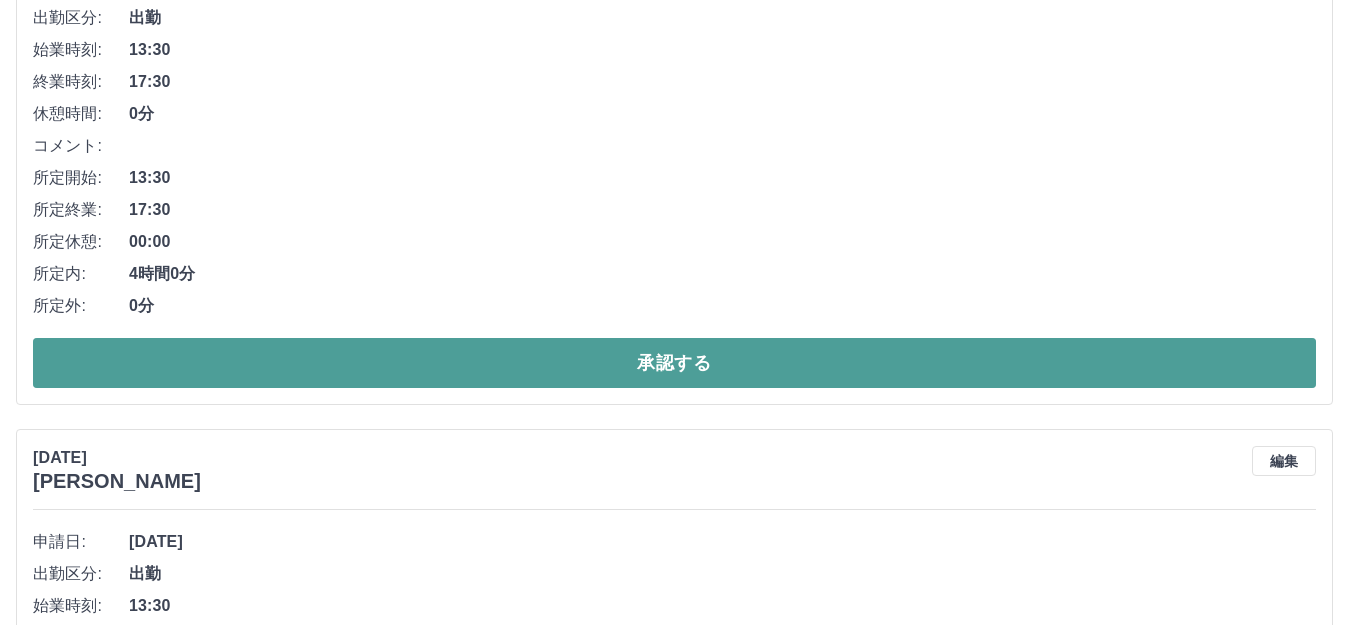 click on "承認する" at bounding box center (674, 363) 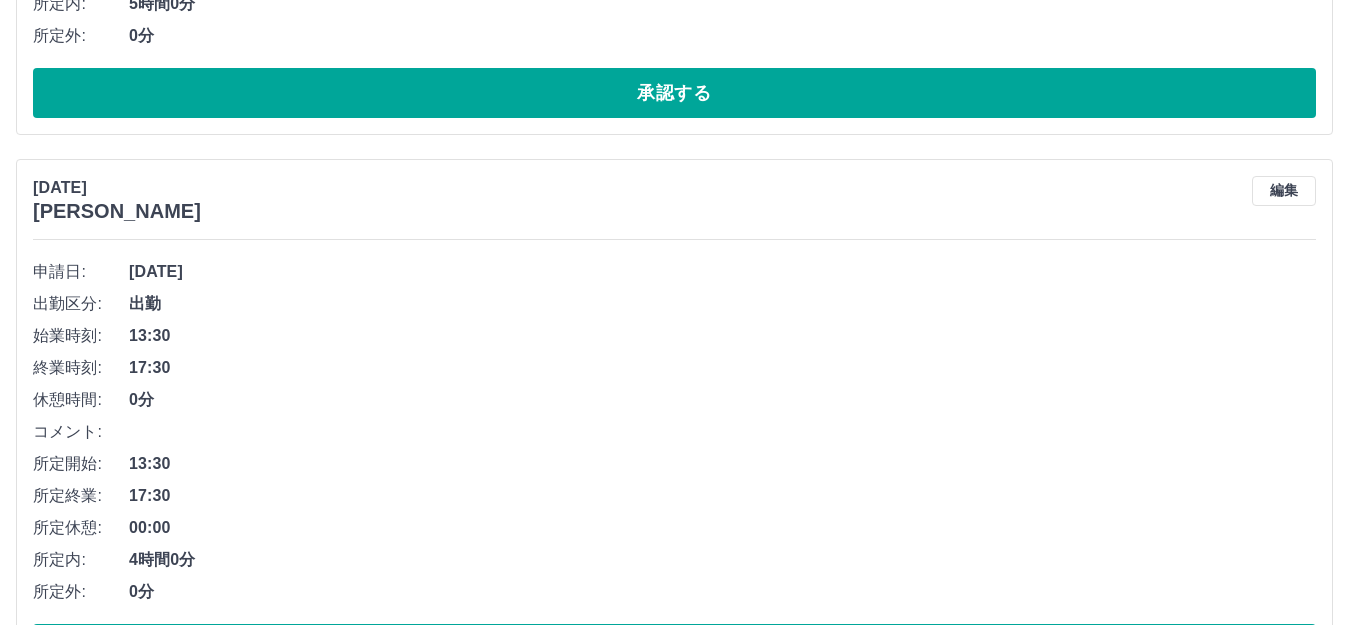 scroll, scrollTop: 1838, scrollLeft: 0, axis: vertical 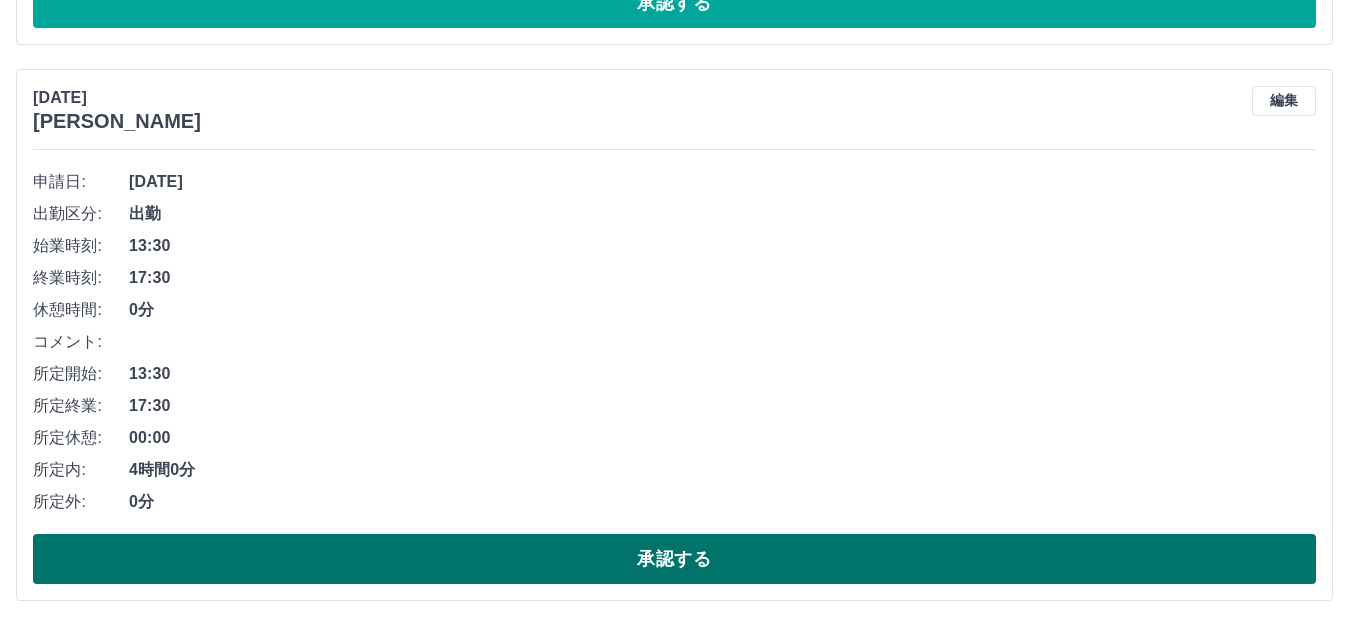 click on "承認する" at bounding box center (674, 559) 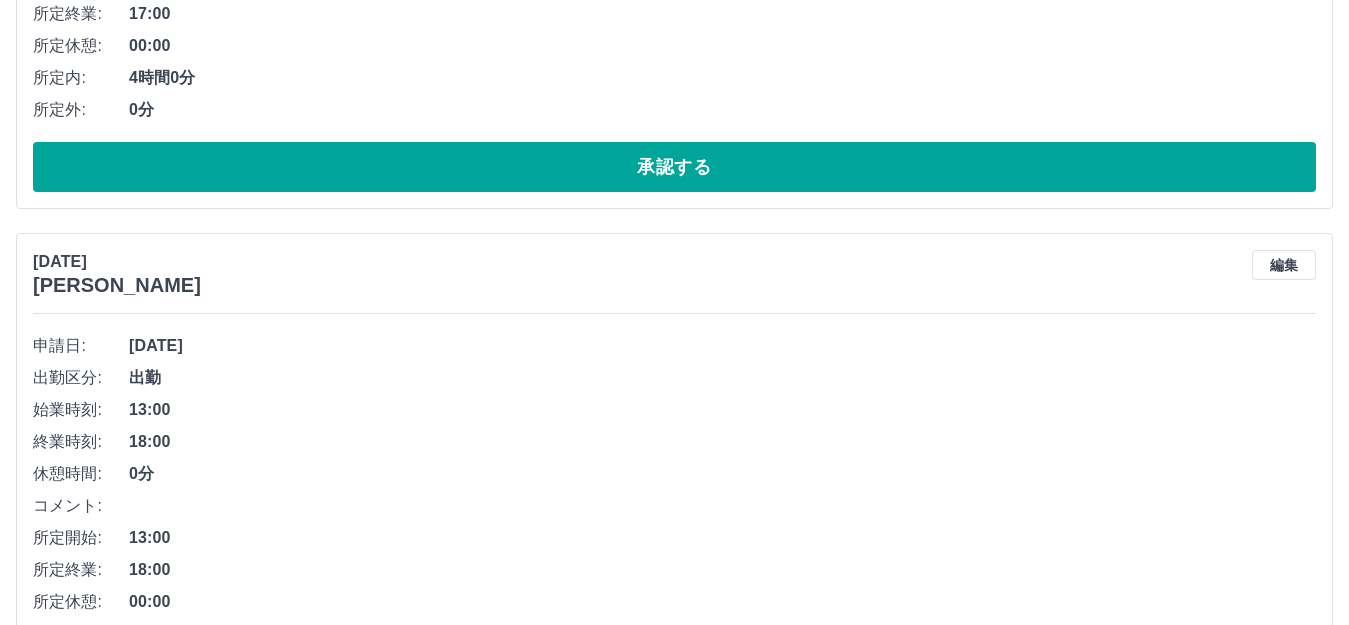 scroll, scrollTop: 82, scrollLeft: 0, axis: vertical 